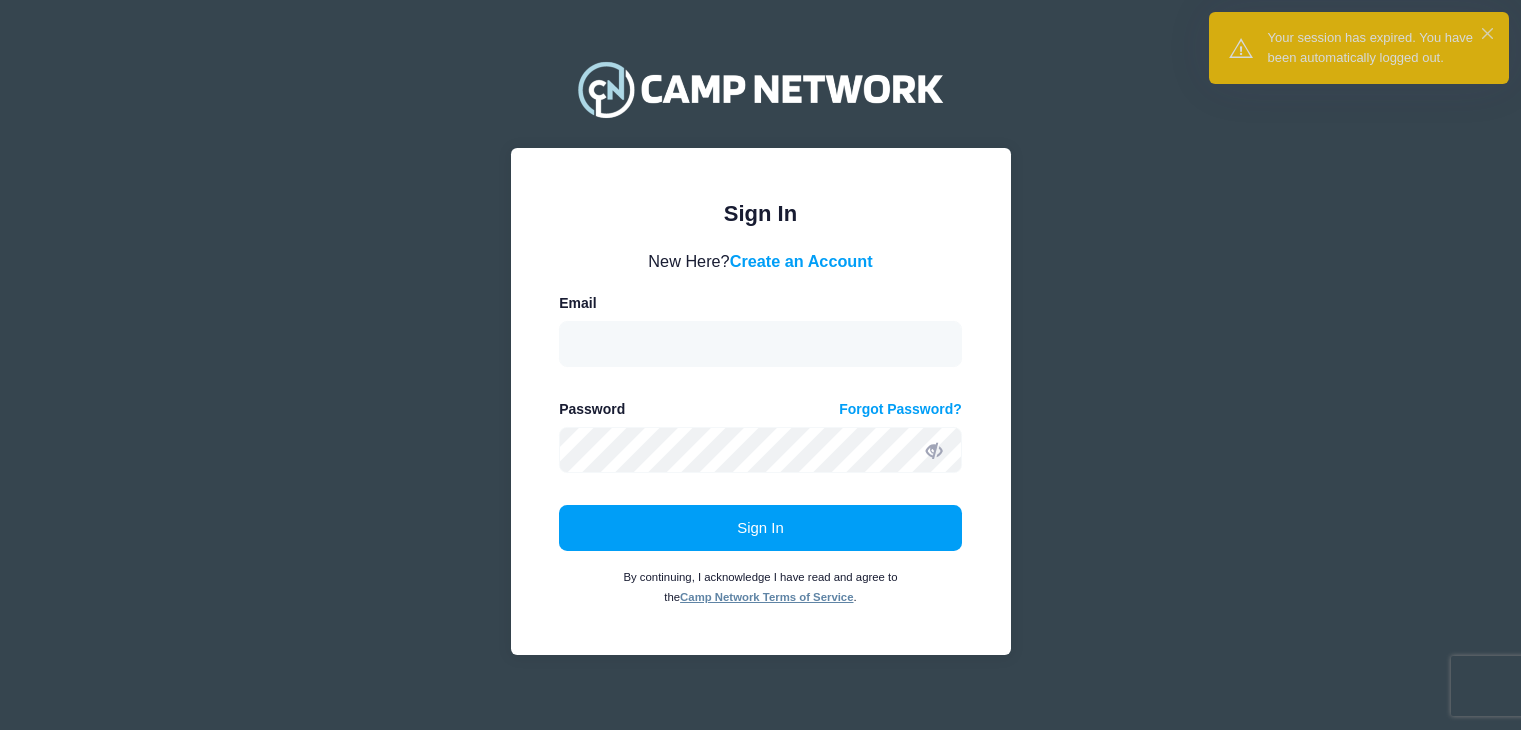 scroll, scrollTop: 0, scrollLeft: 0, axis: both 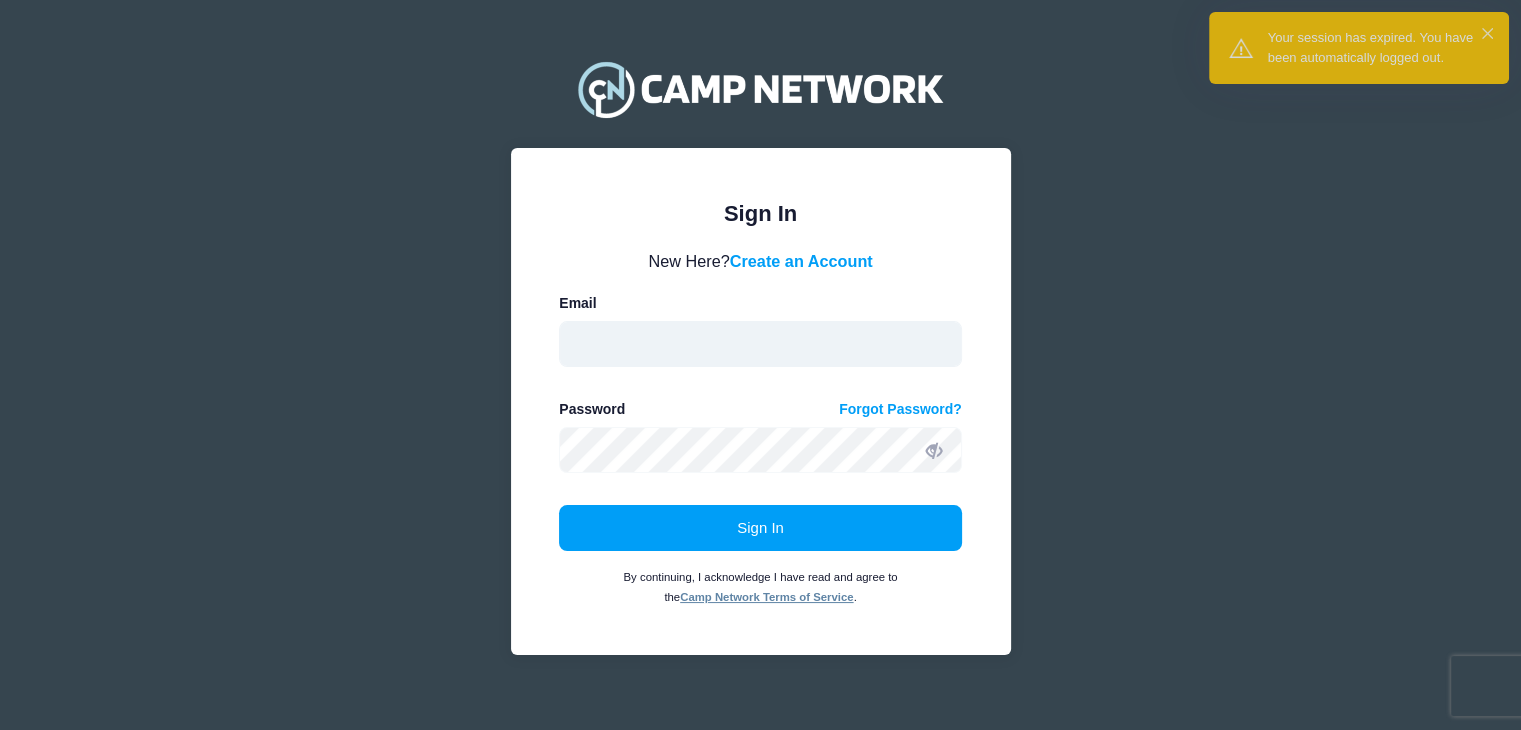 type on "[EMAIL]" 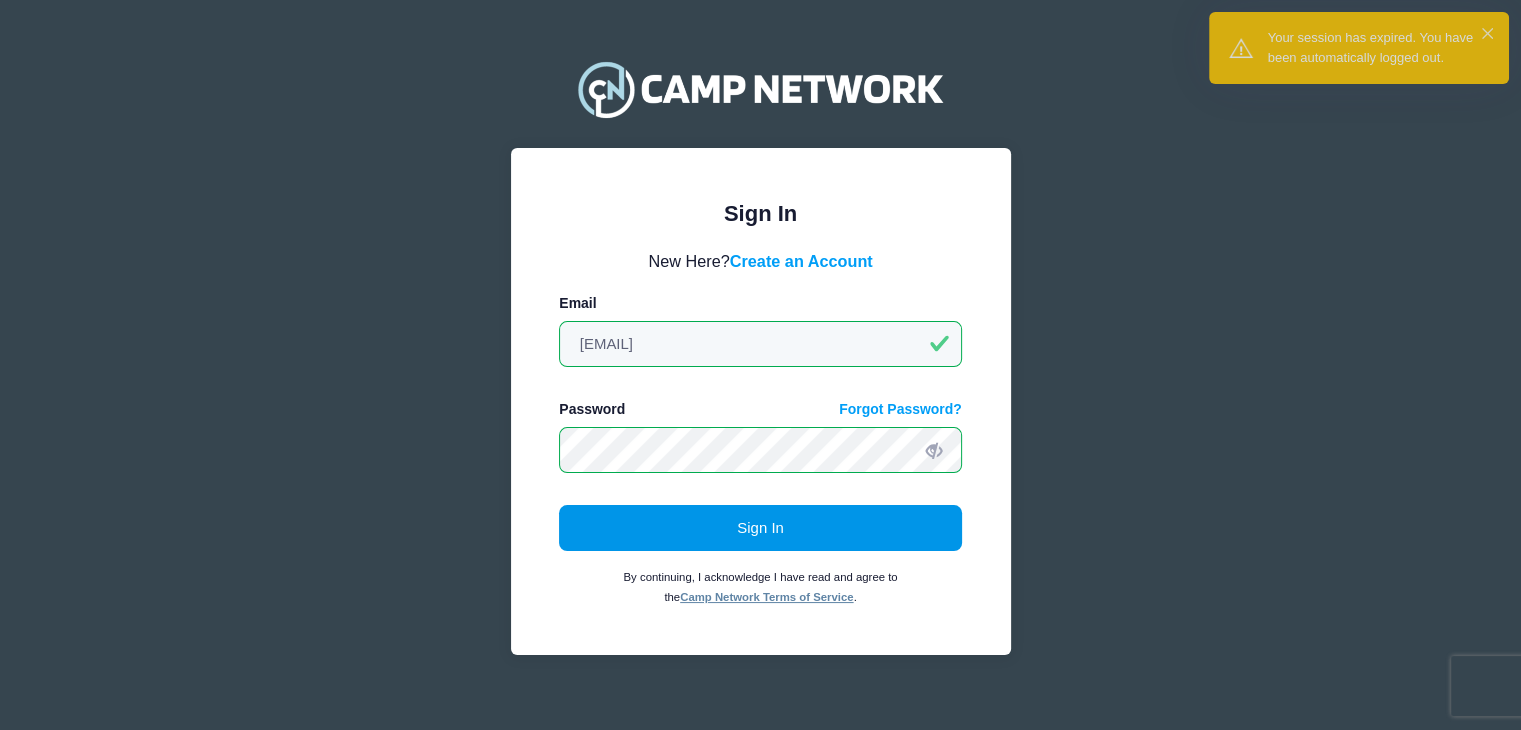 click on "Sign In" at bounding box center [760, 528] 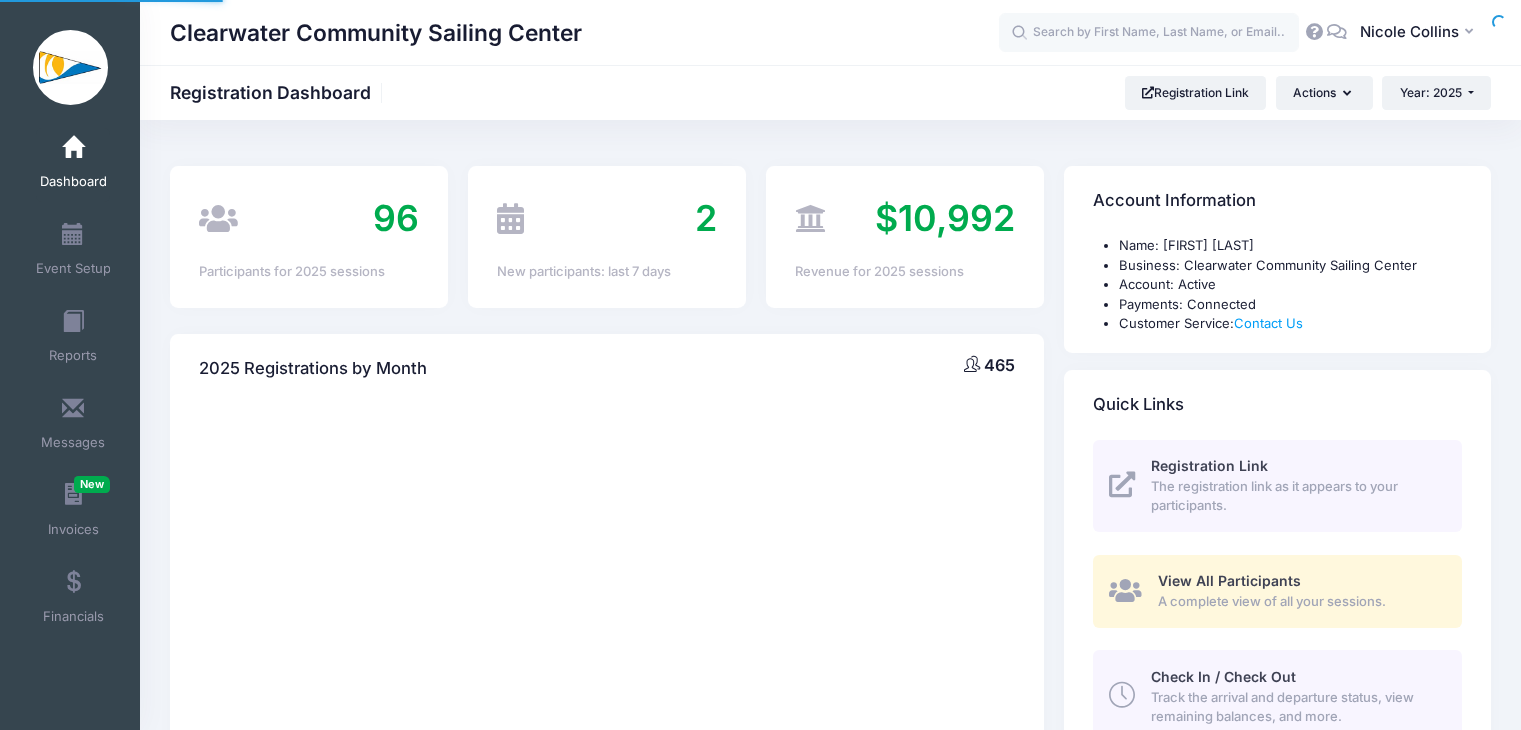 scroll, scrollTop: 0, scrollLeft: 0, axis: both 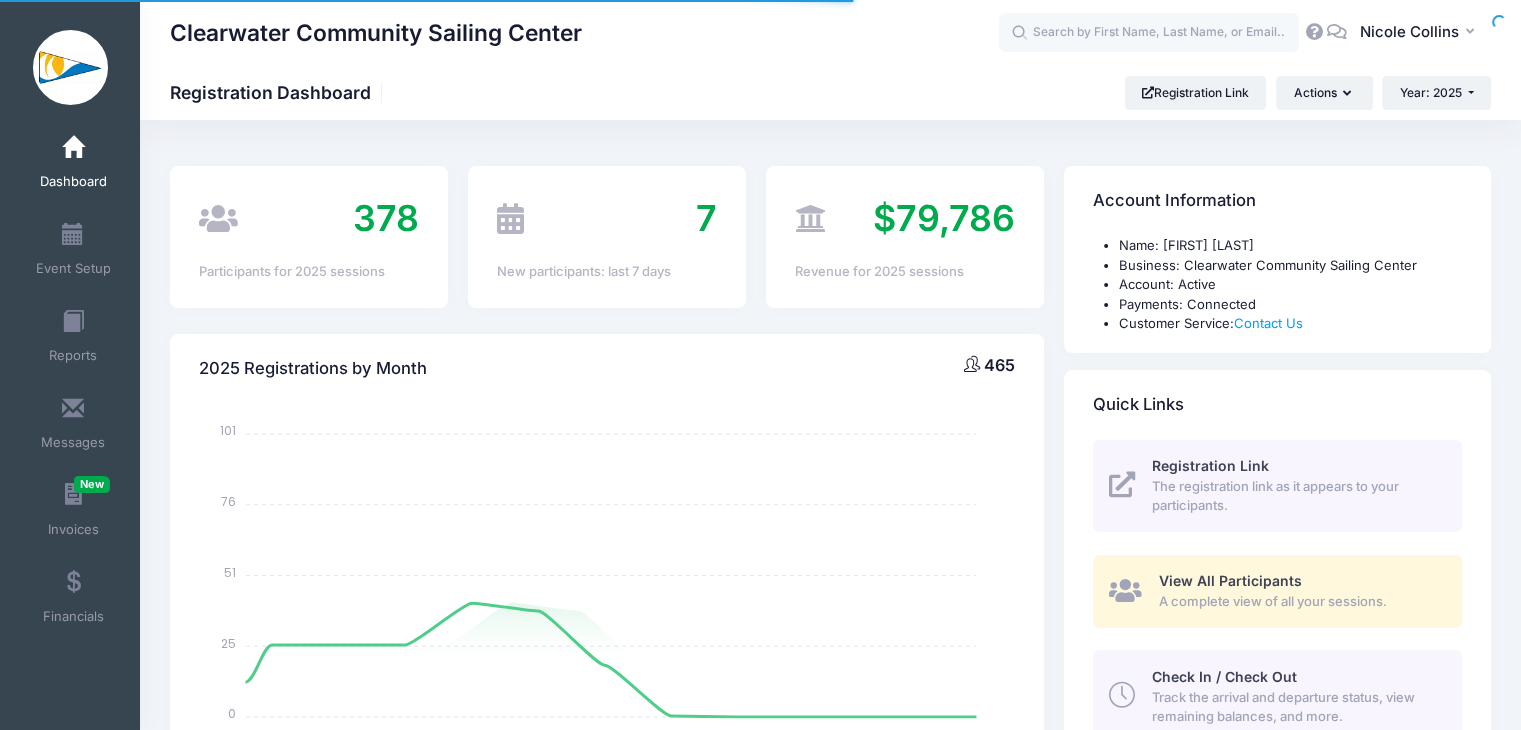 select 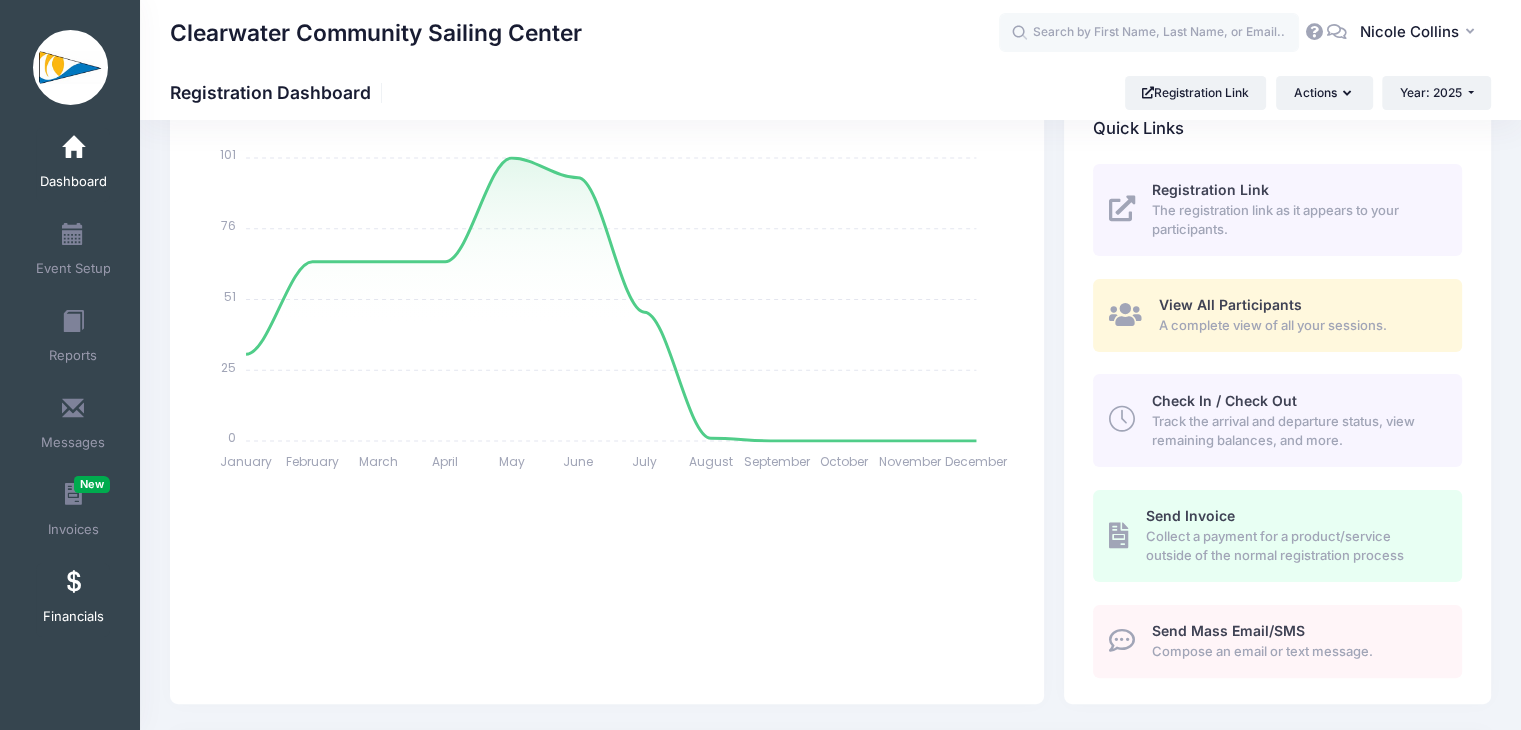 scroll, scrollTop: 400, scrollLeft: 0, axis: vertical 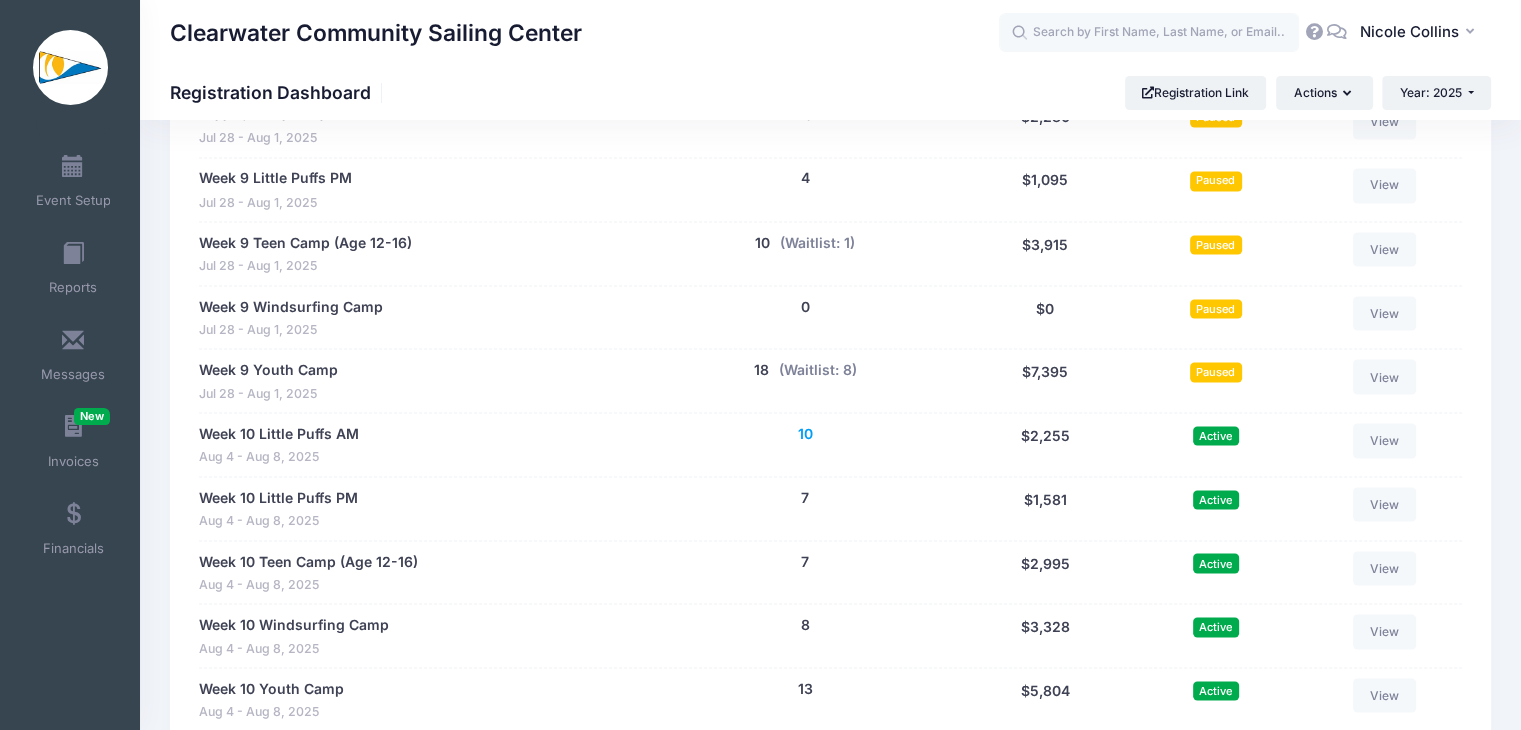 click on "10" at bounding box center (805, 433) 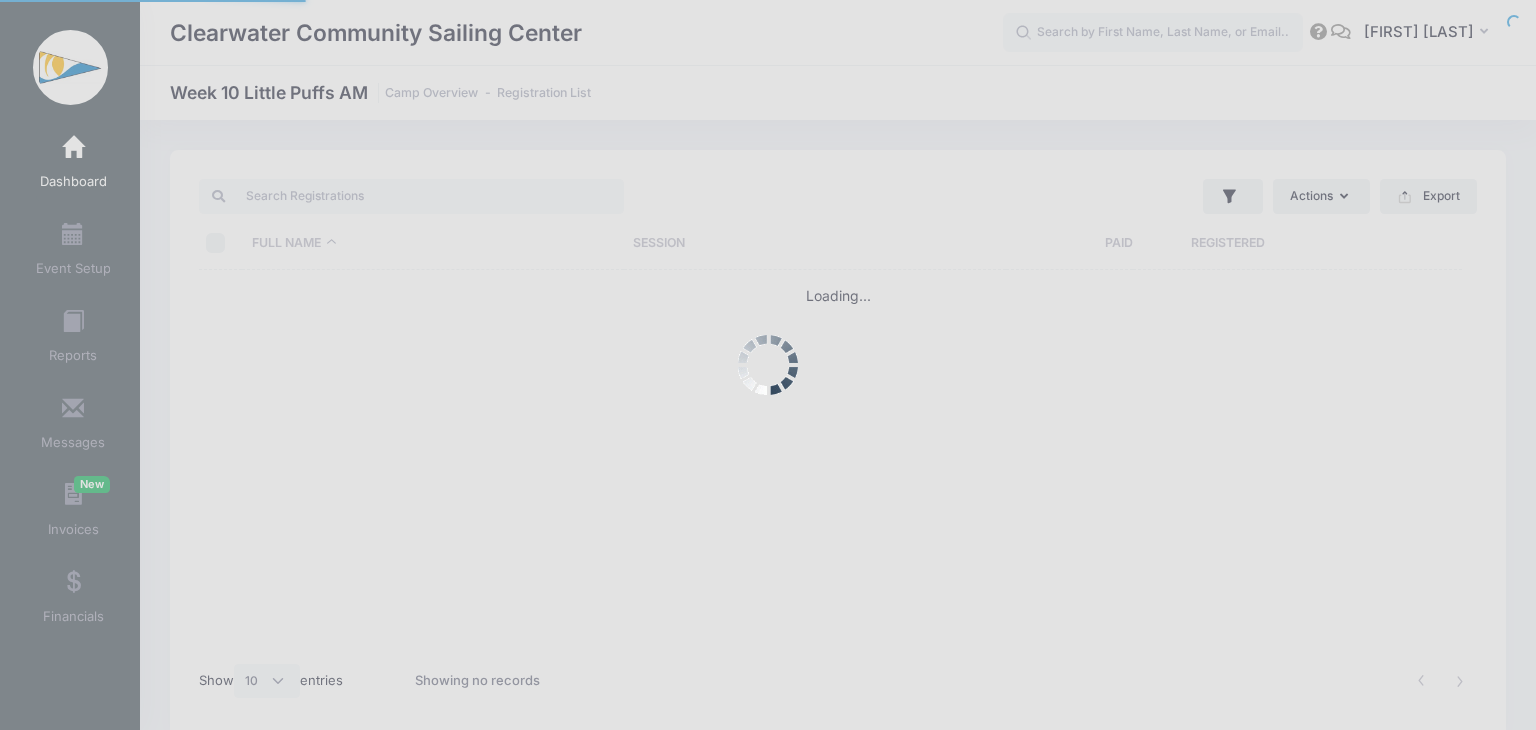 select on "10" 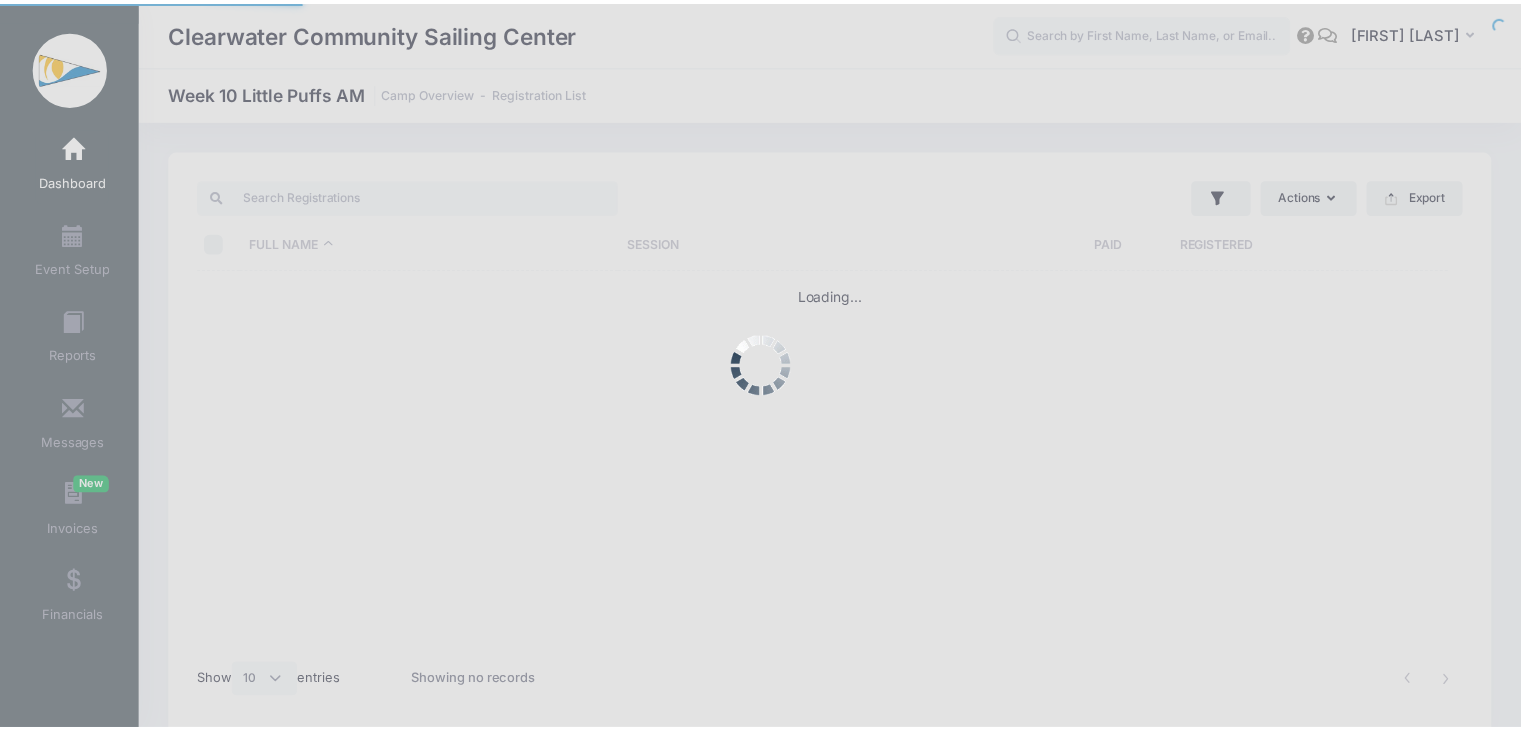 scroll, scrollTop: 0, scrollLeft: 0, axis: both 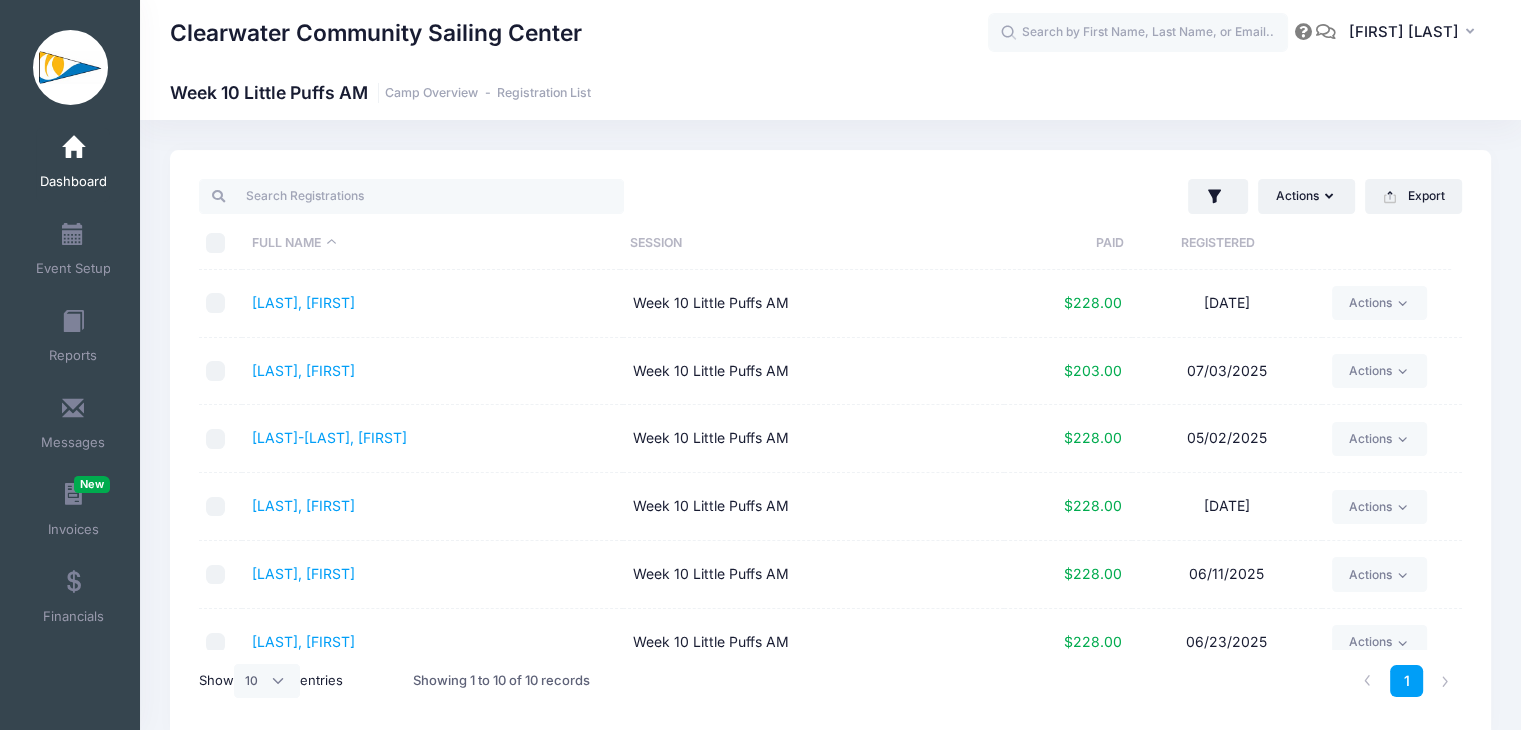 click on "Dashboard" at bounding box center (73, 165) 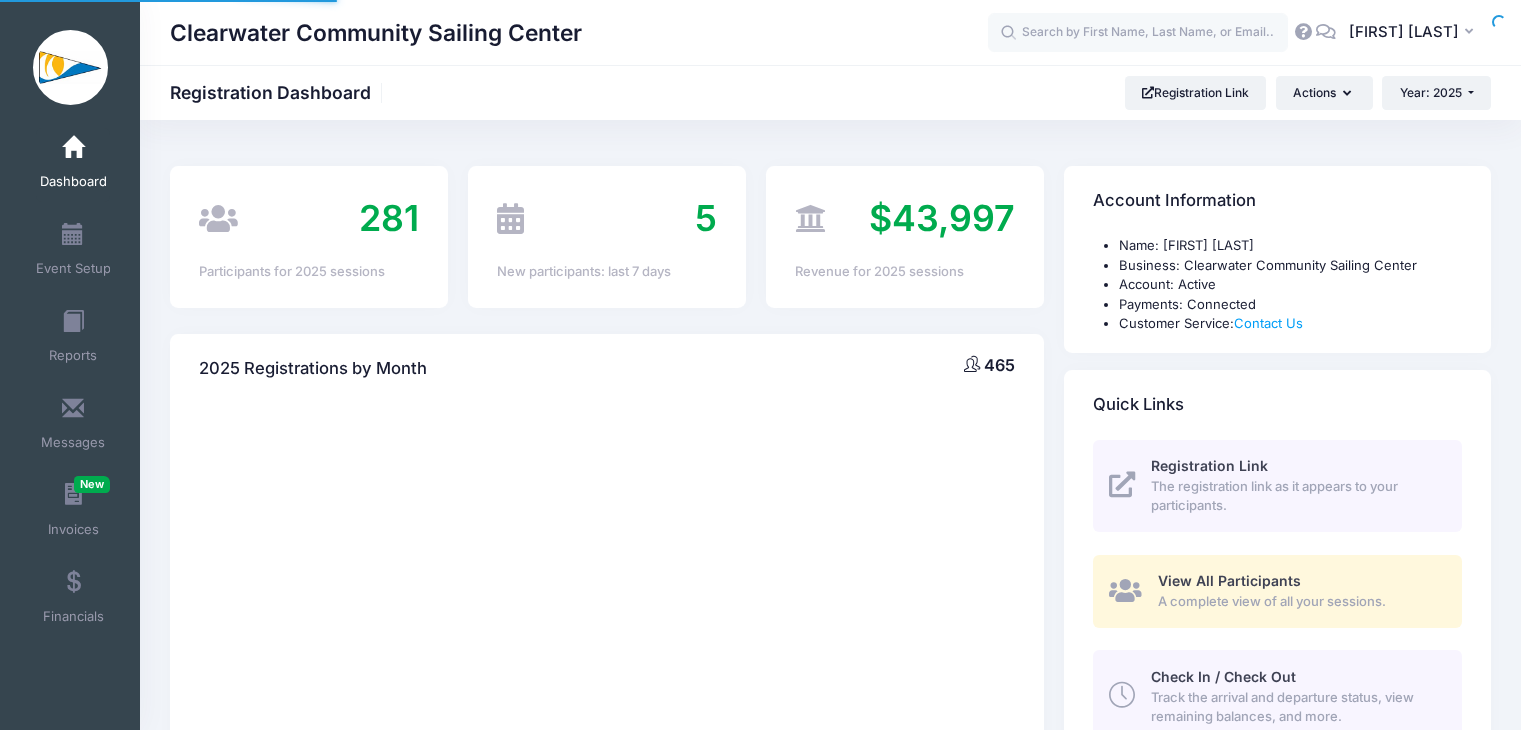 scroll, scrollTop: 0, scrollLeft: 0, axis: both 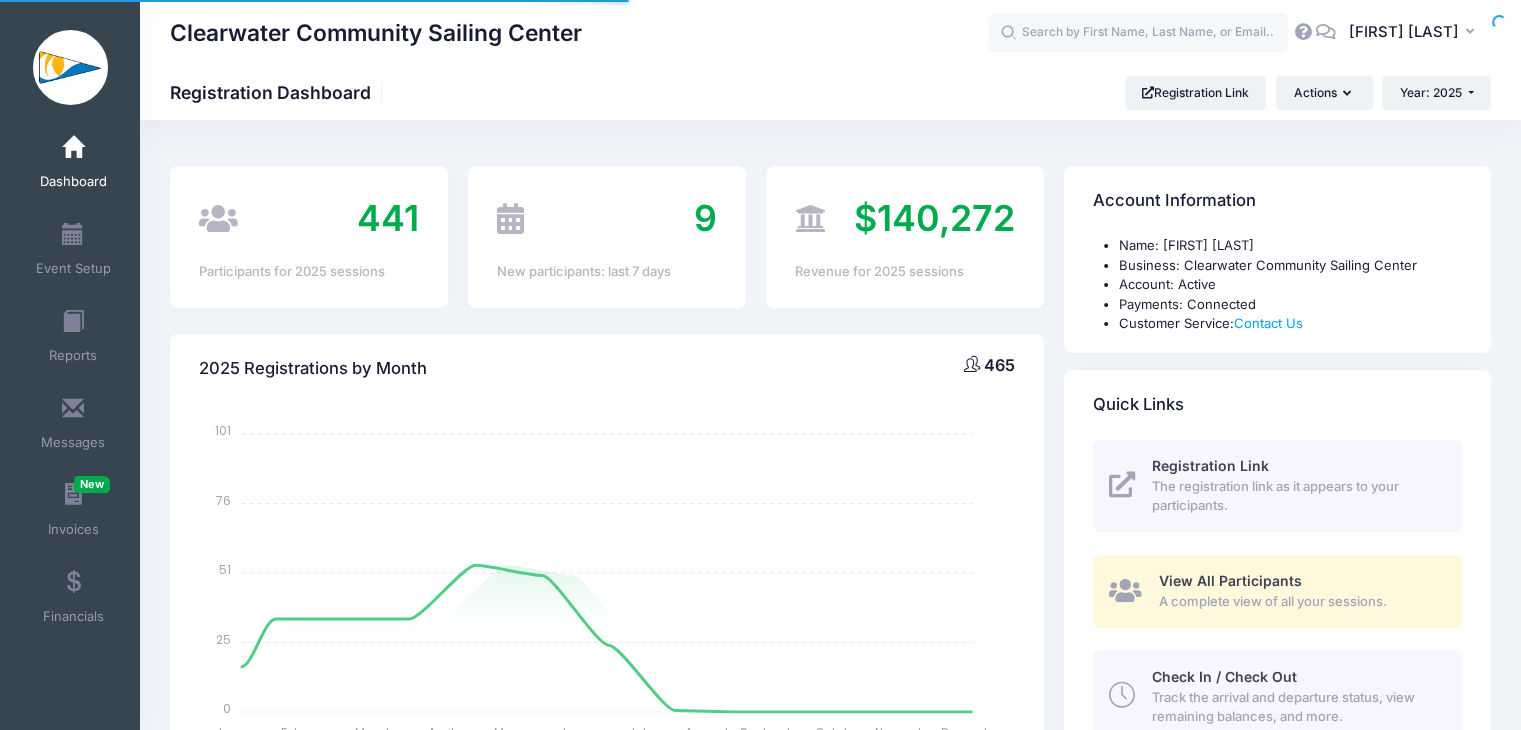 select 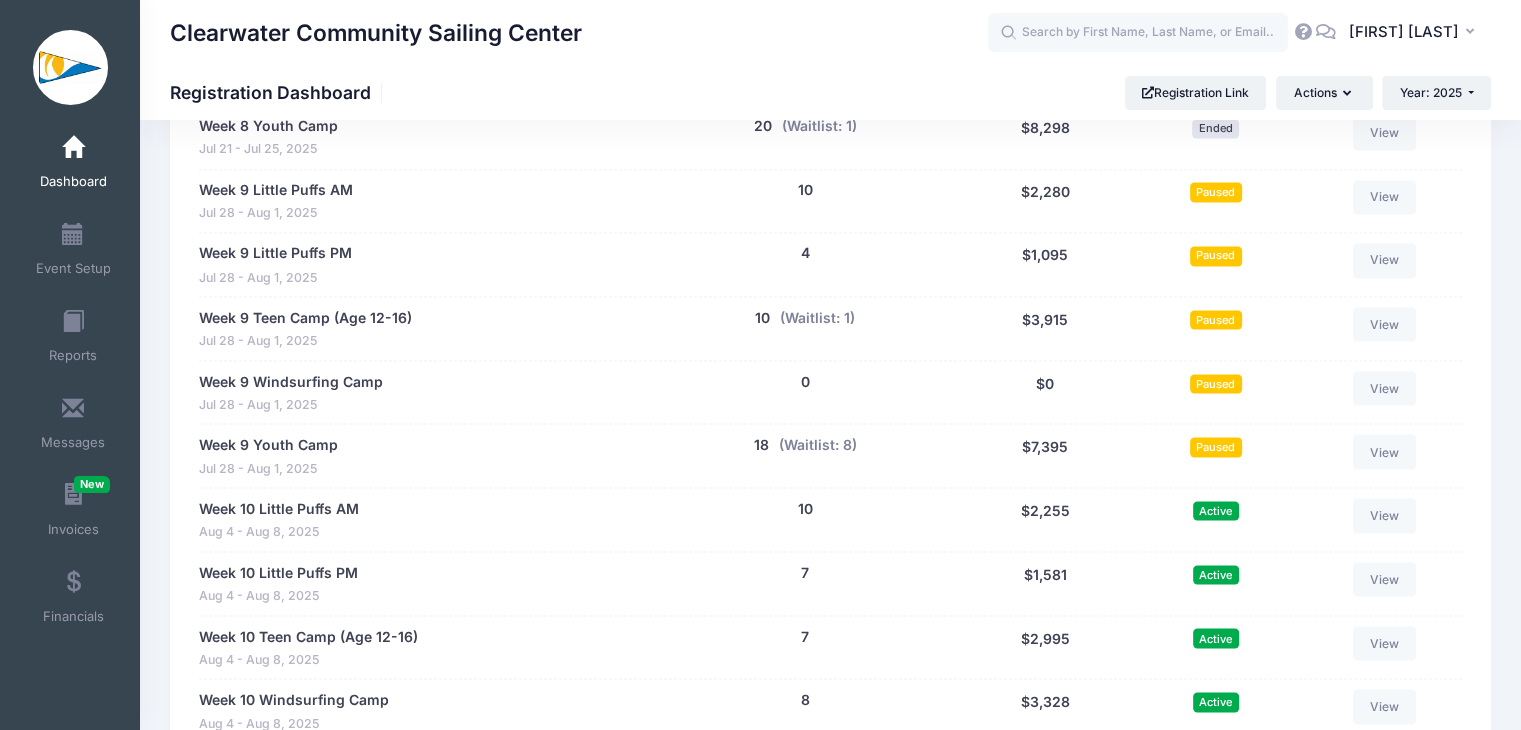 scroll, scrollTop: 3789, scrollLeft: 0, axis: vertical 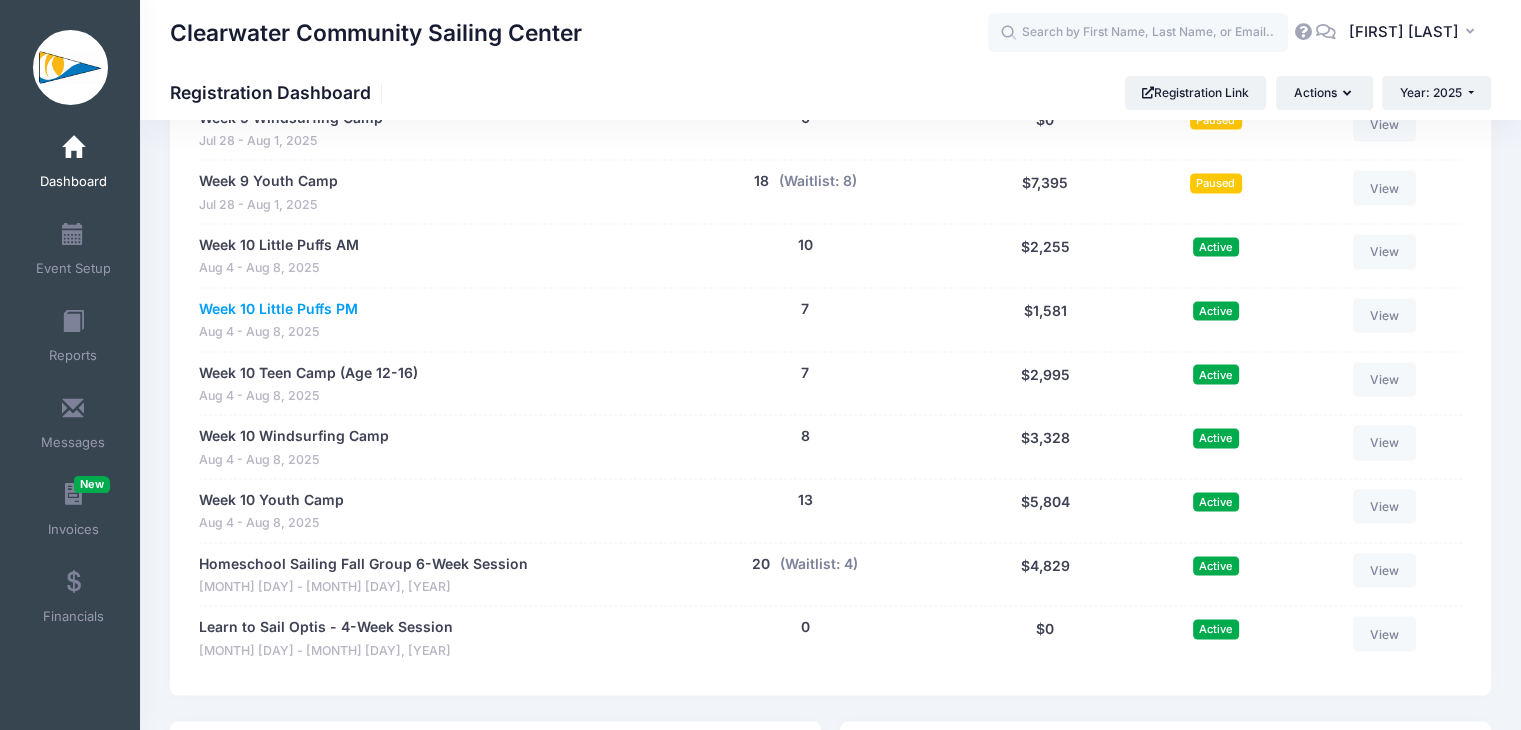 click on "Week 10 Little Puffs PM" at bounding box center (278, 308) 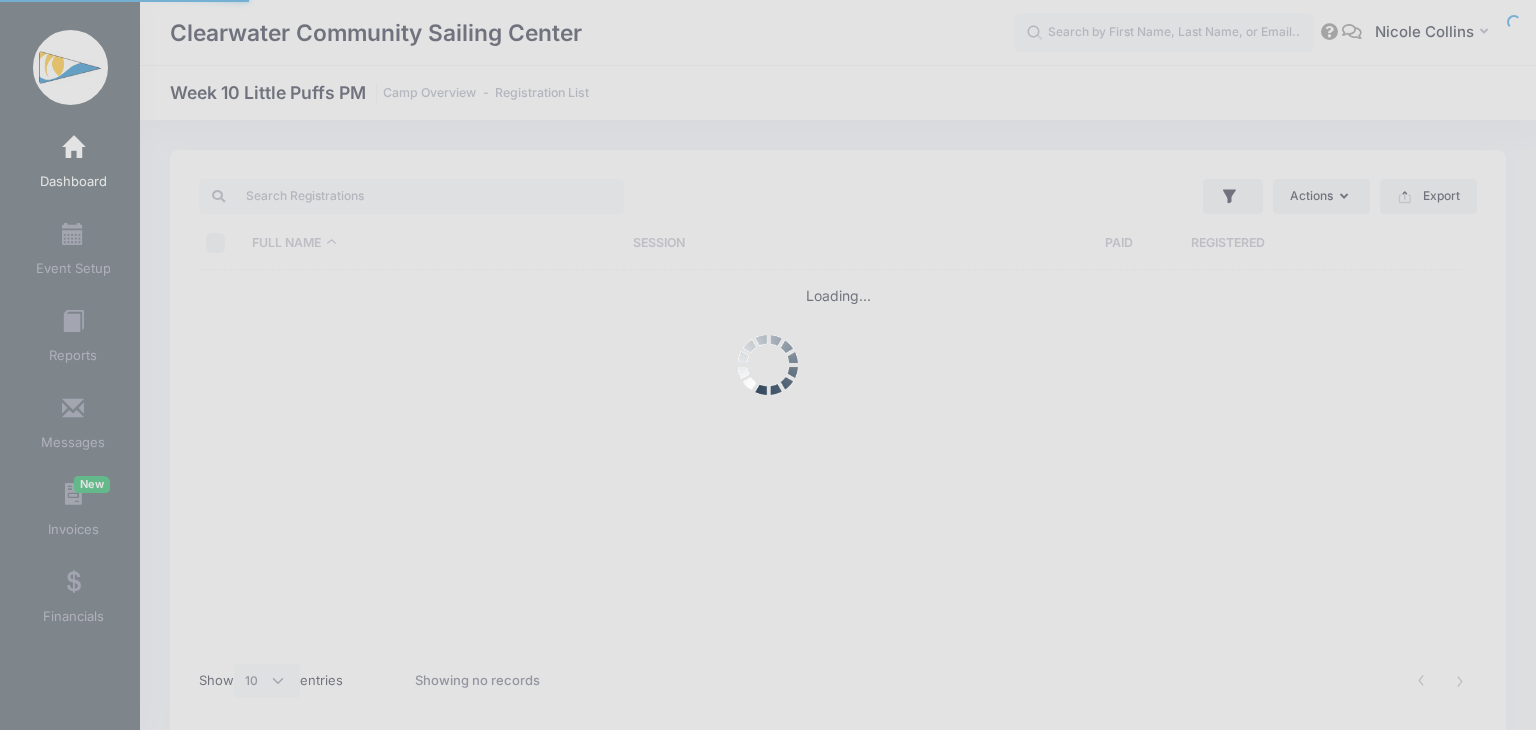 select on "10" 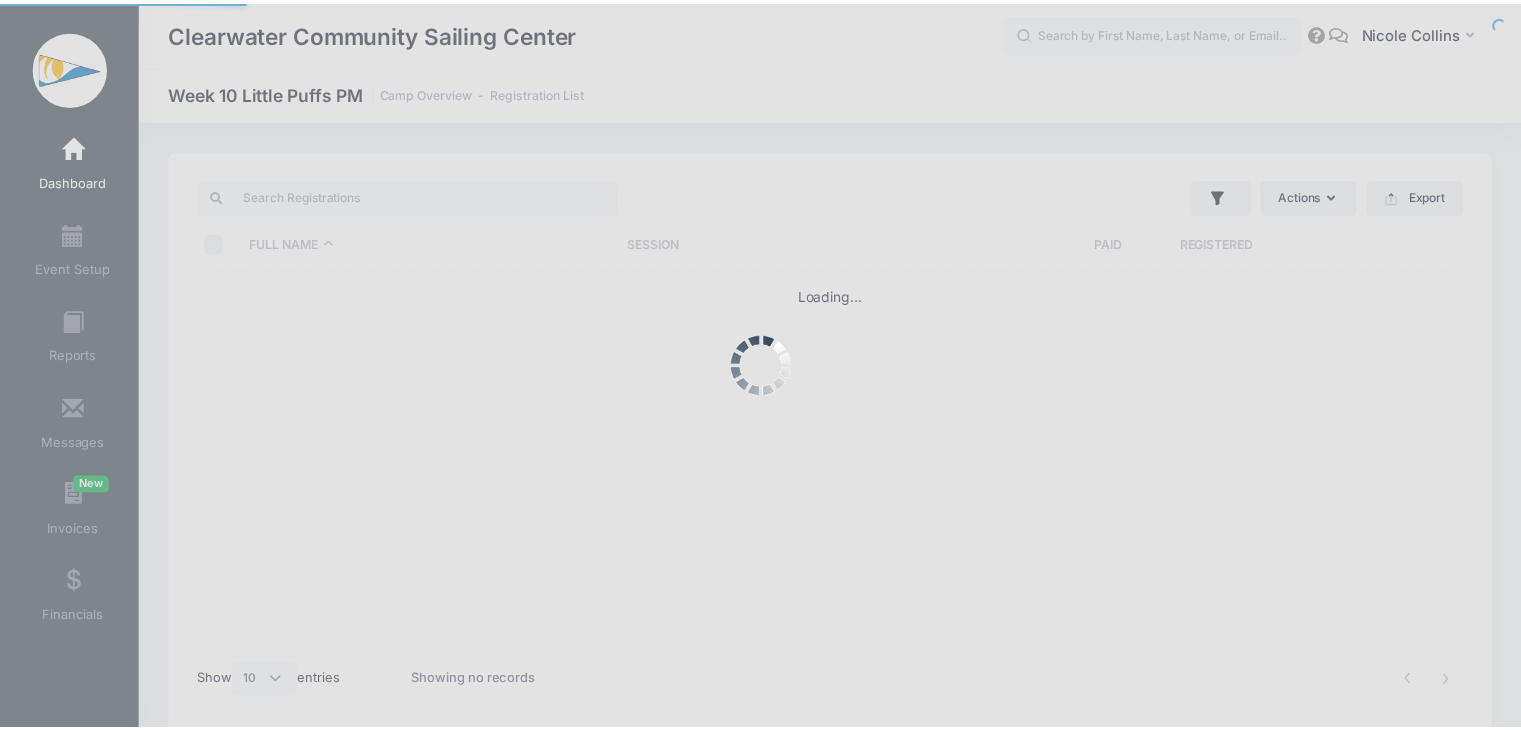 scroll, scrollTop: 0, scrollLeft: 0, axis: both 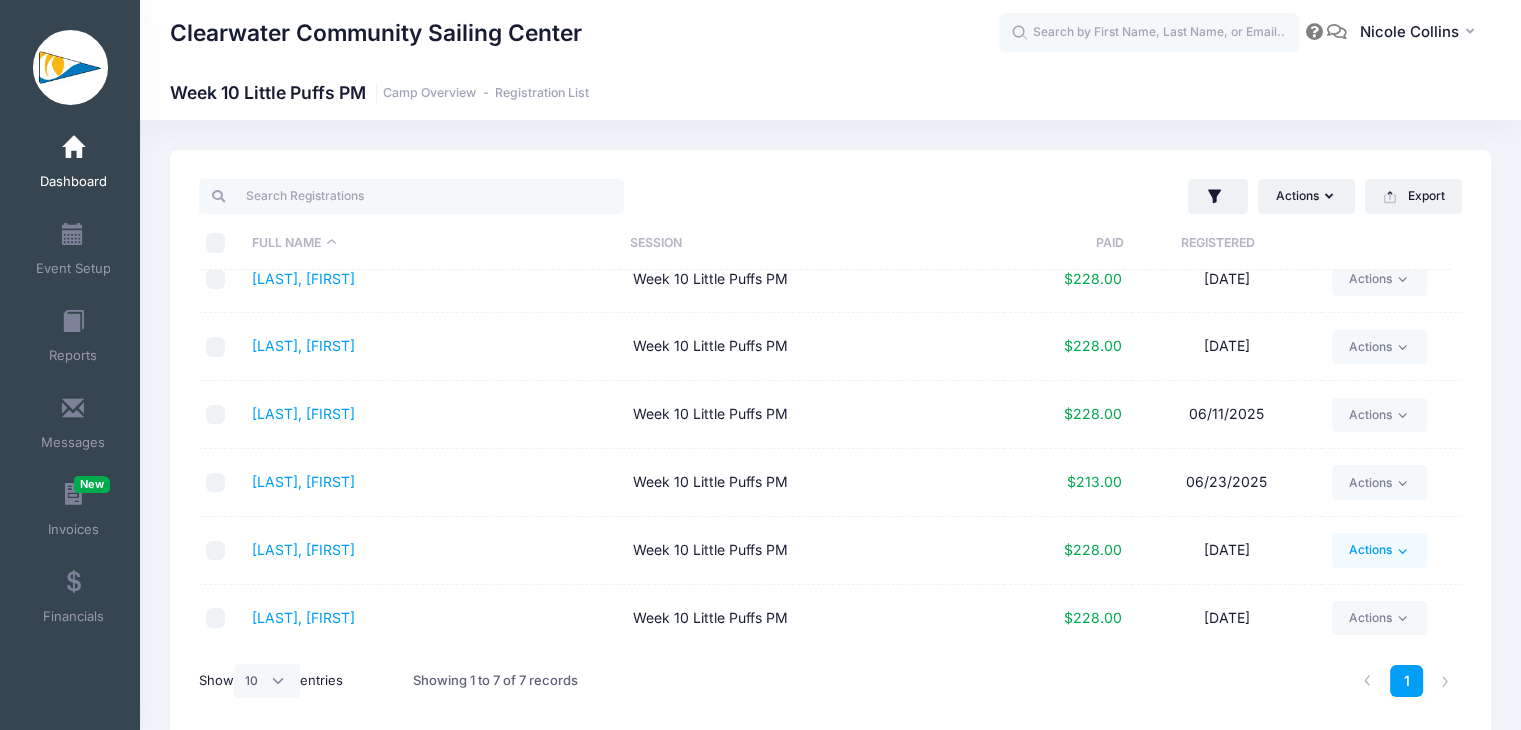 click on "Actions" at bounding box center [1379, 550] 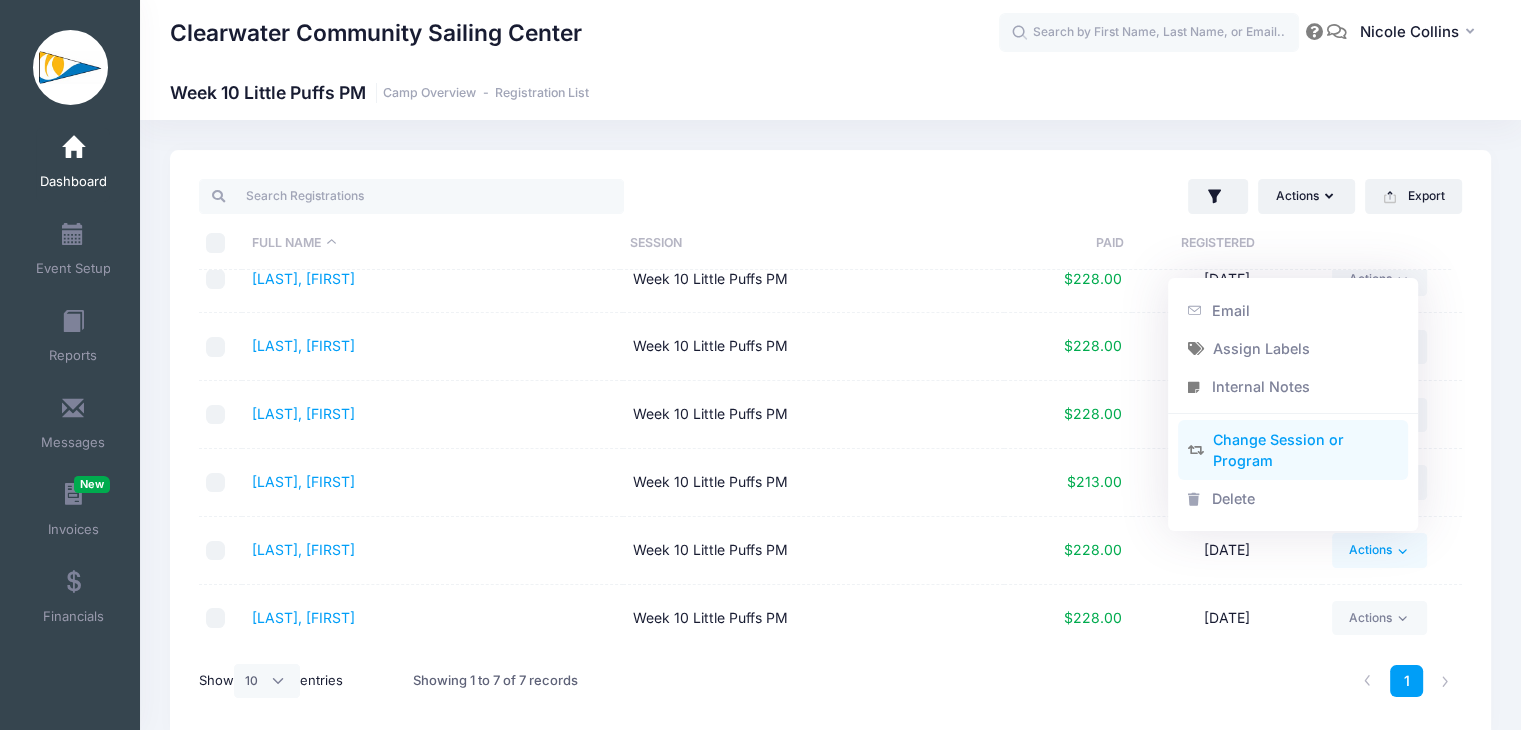 click on "Change Session or Program" at bounding box center [1293, 450] 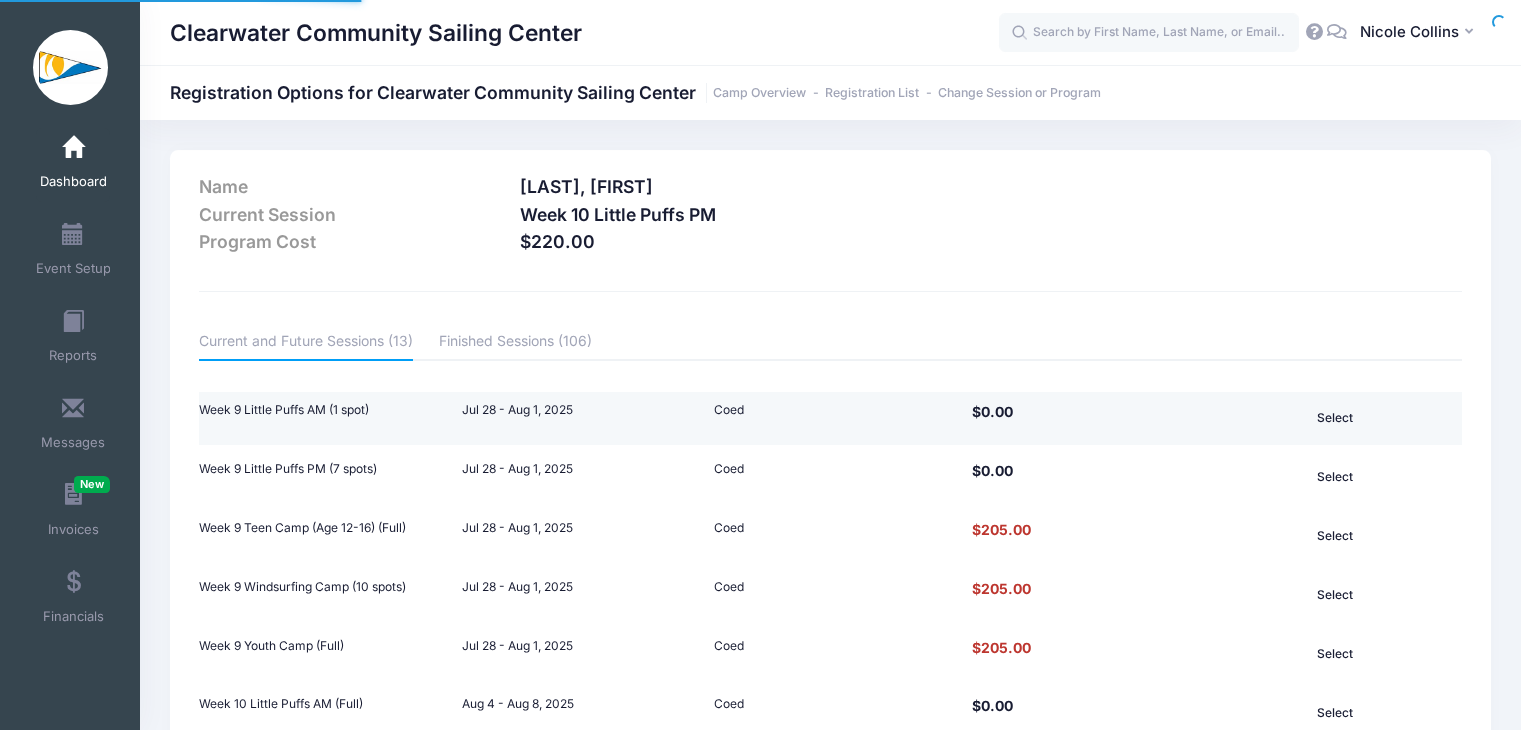scroll, scrollTop: 0, scrollLeft: 0, axis: both 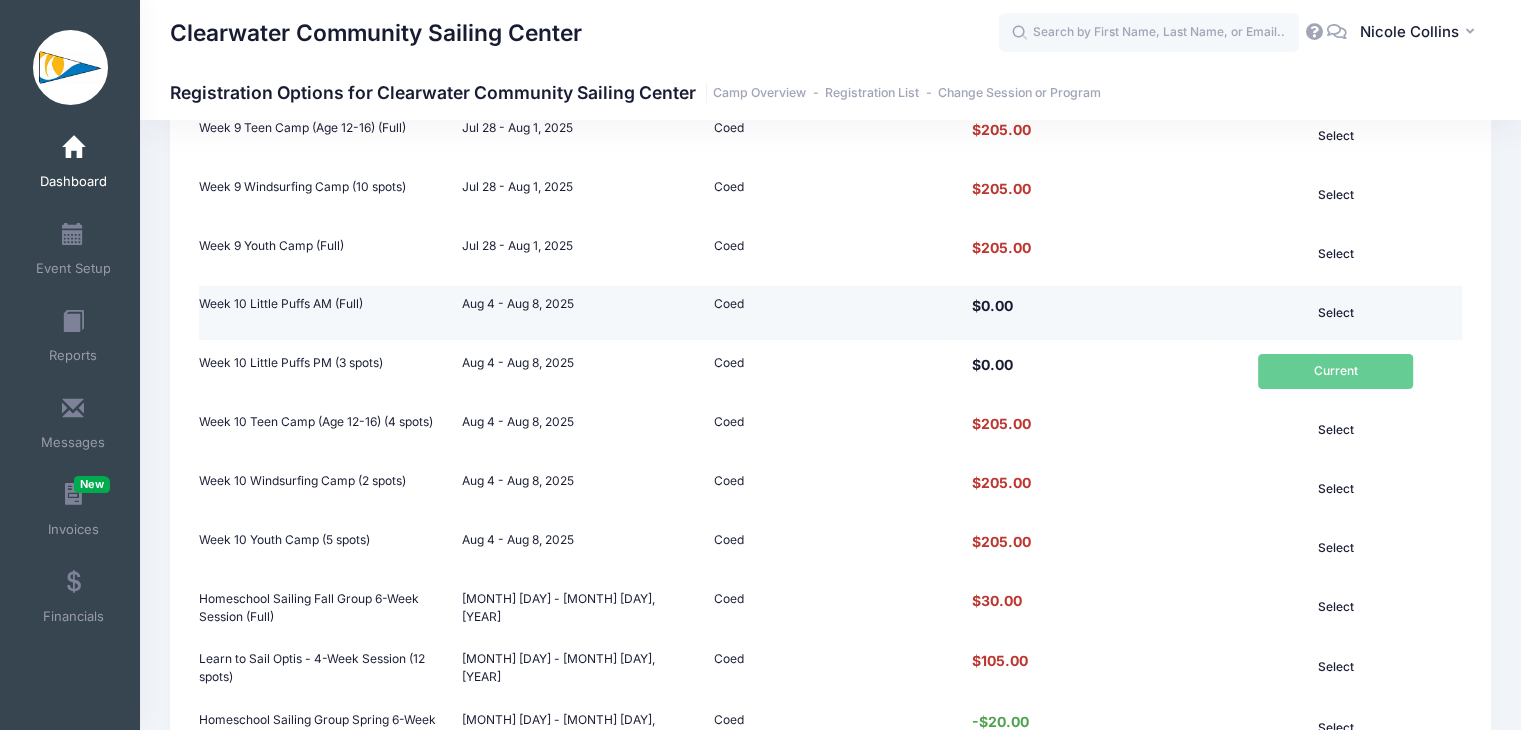 click on "Select" at bounding box center [1335, 312] 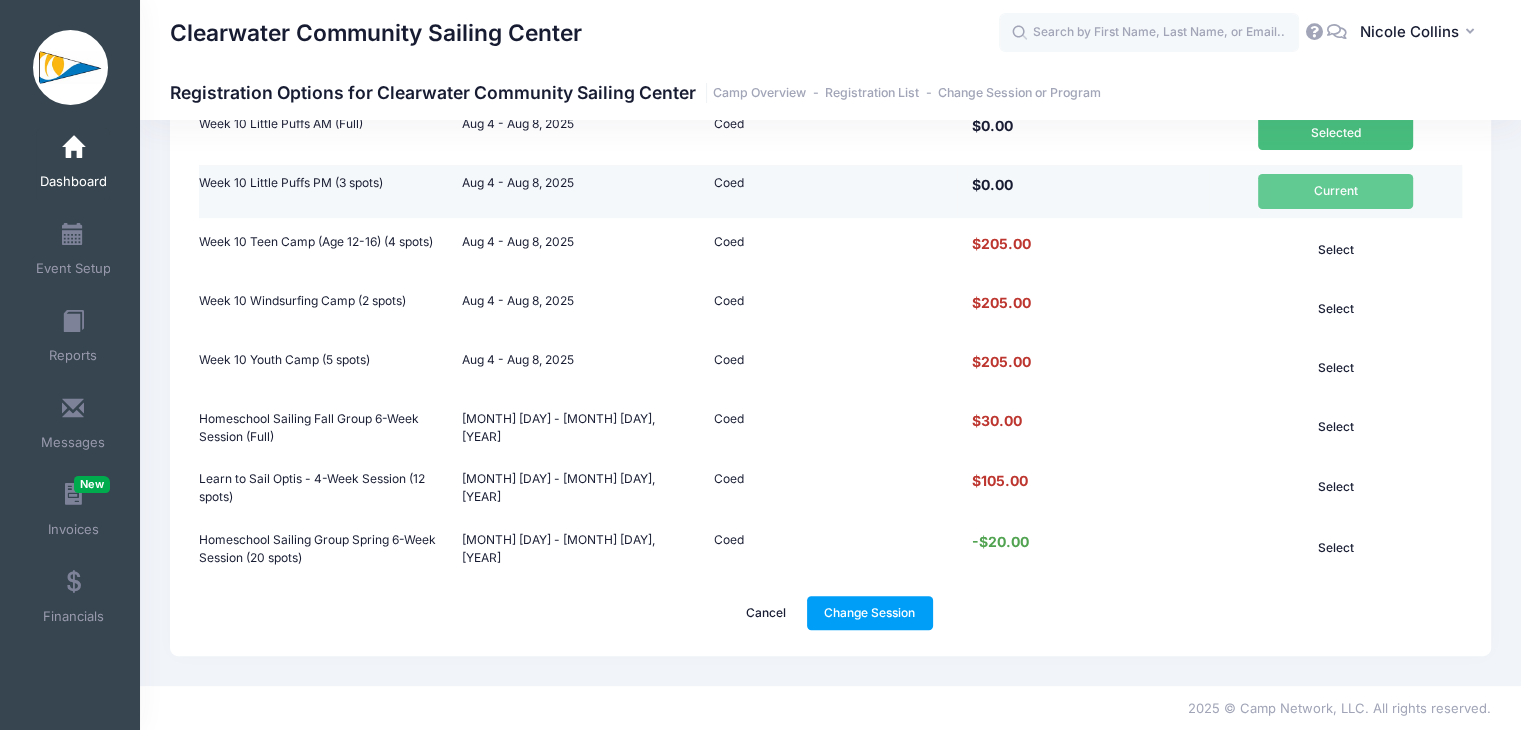 scroll, scrollTop: 581, scrollLeft: 0, axis: vertical 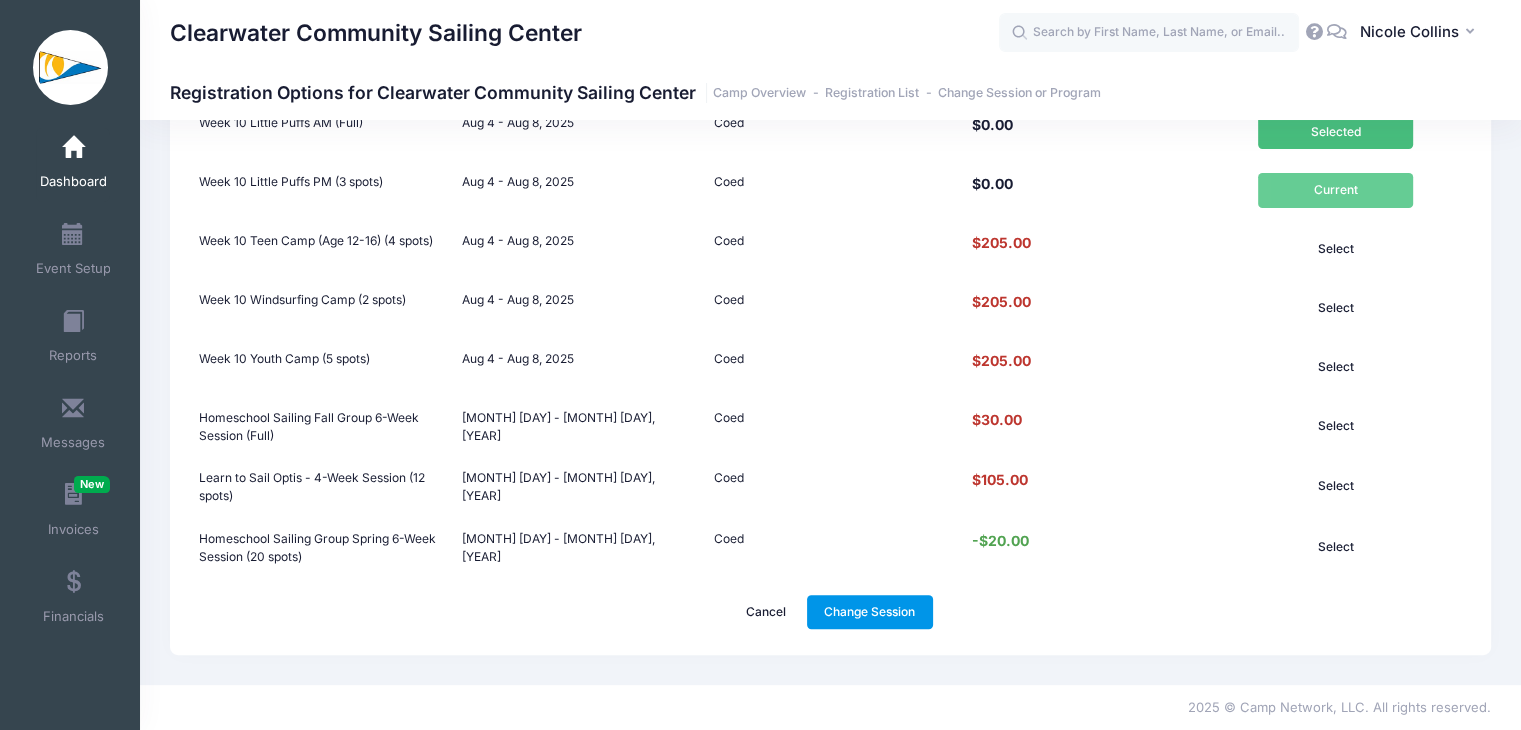 click on "Change Session" at bounding box center [870, 612] 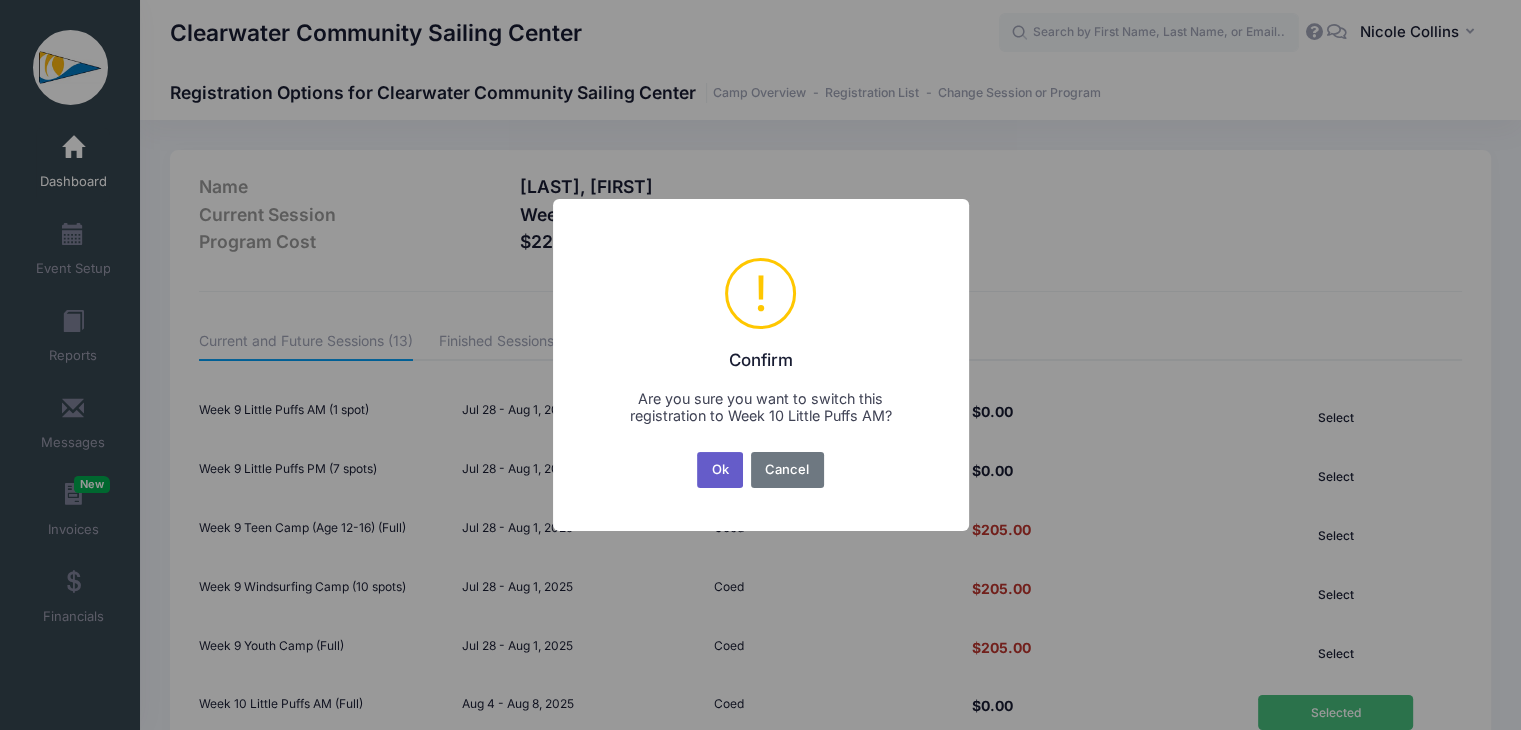 click on "Ok" at bounding box center [720, 470] 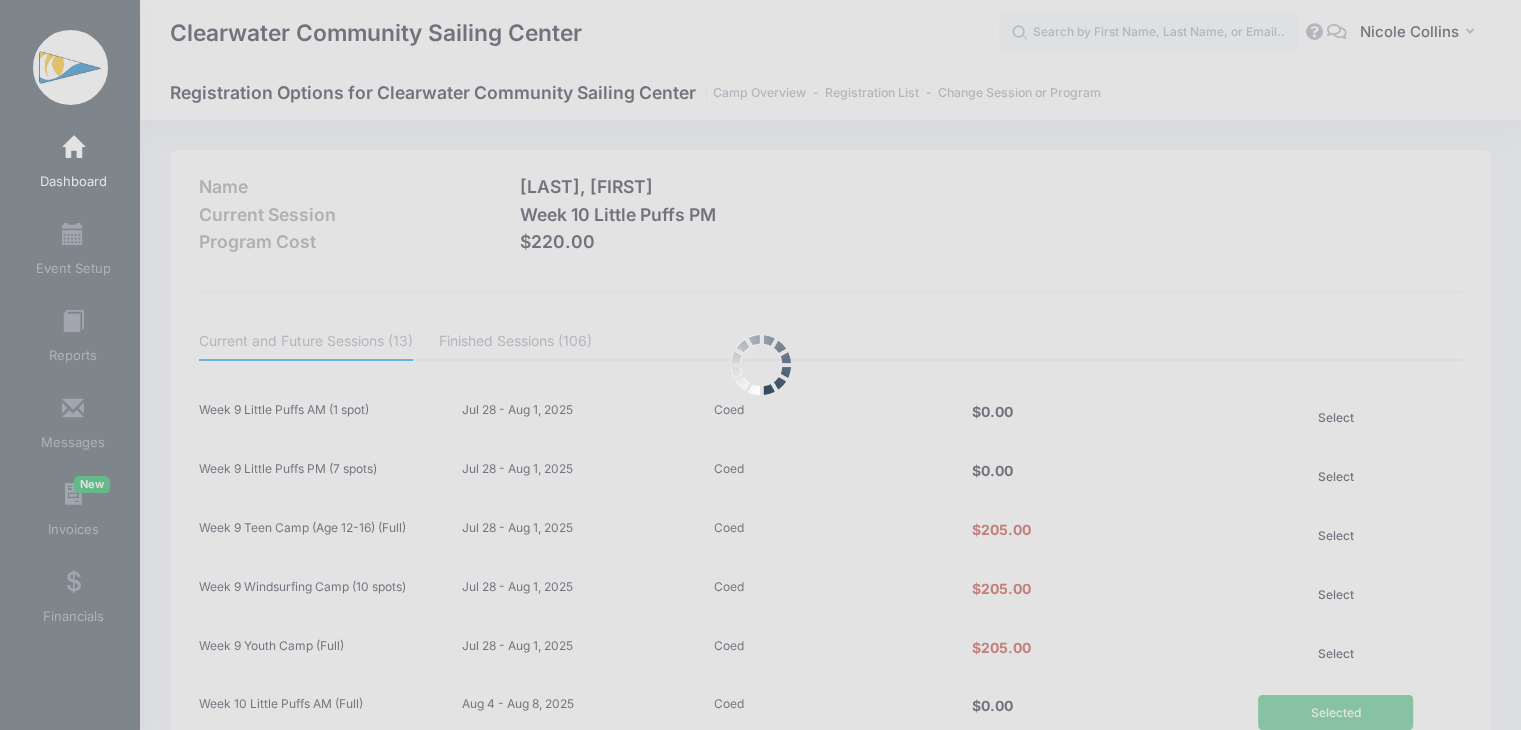 scroll, scrollTop: 581, scrollLeft: 0, axis: vertical 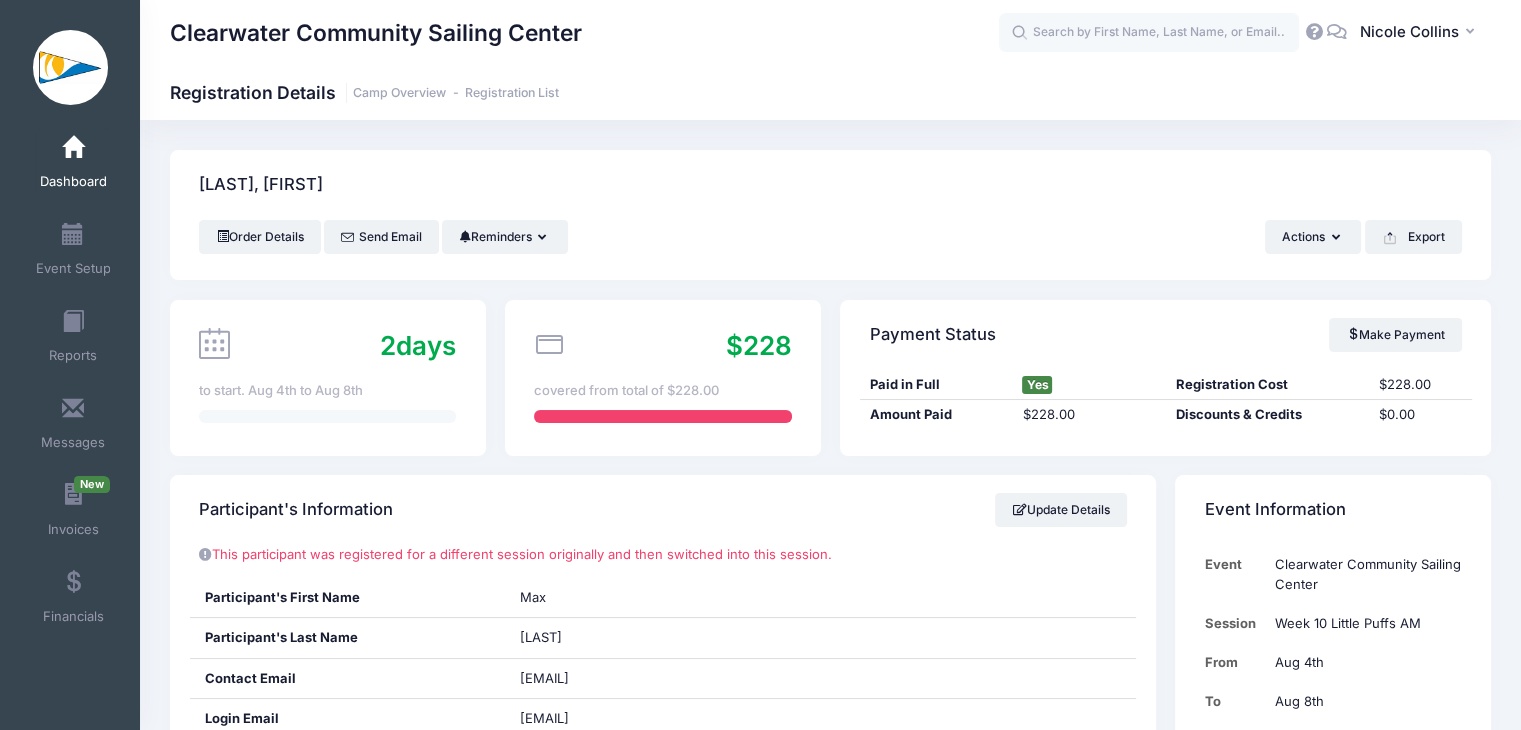 drag, startPoint x: 592, startPoint y: 776, endPoint x: 16, endPoint y: 7, distance: 960.8002 